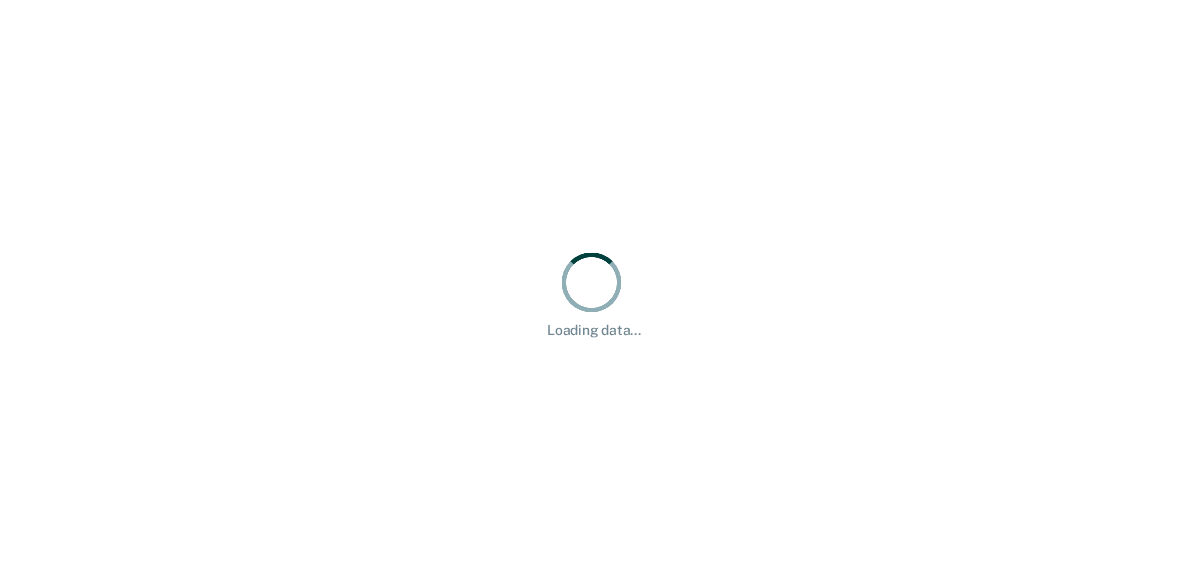 scroll, scrollTop: 0, scrollLeft: 0, axis: both 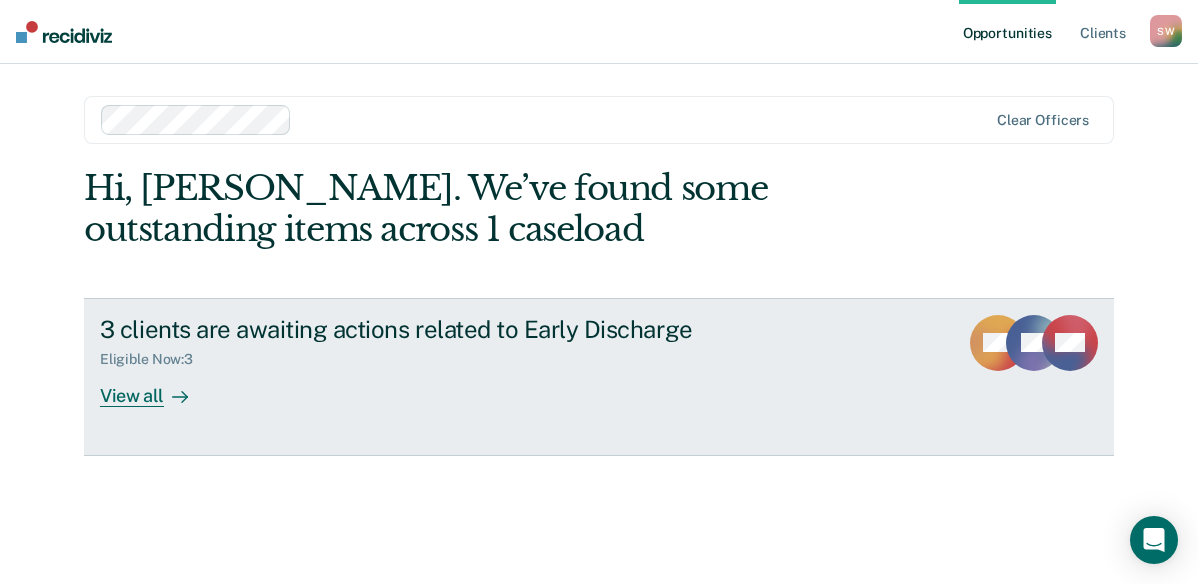 click on "View all" at bounding box center (156, 387) 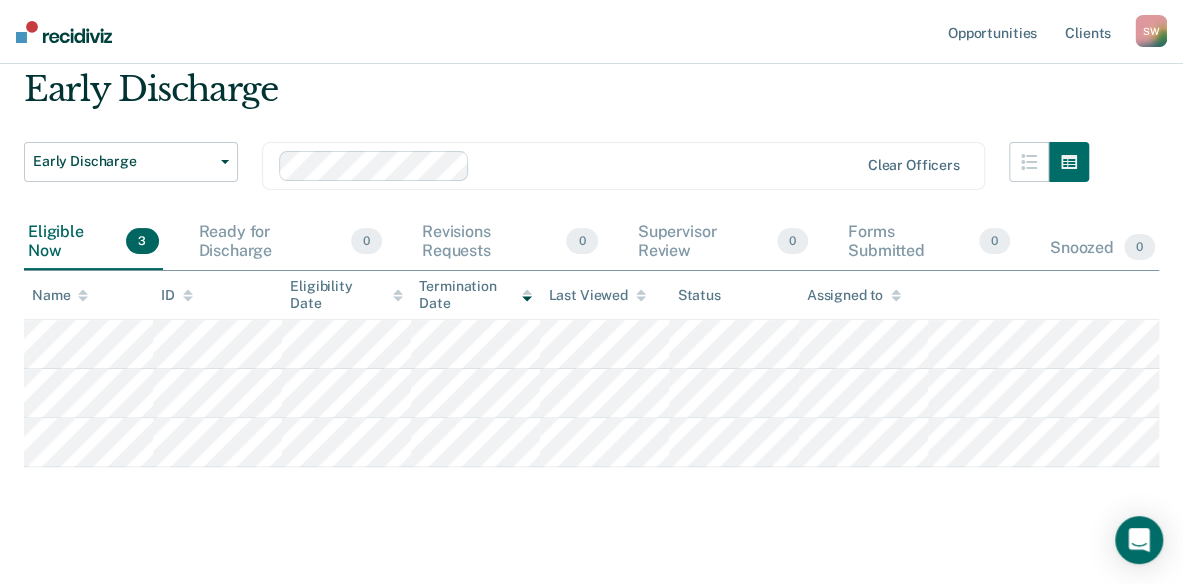scroll, scrollTop: 95, scrollLeft: 0, axis: vertical 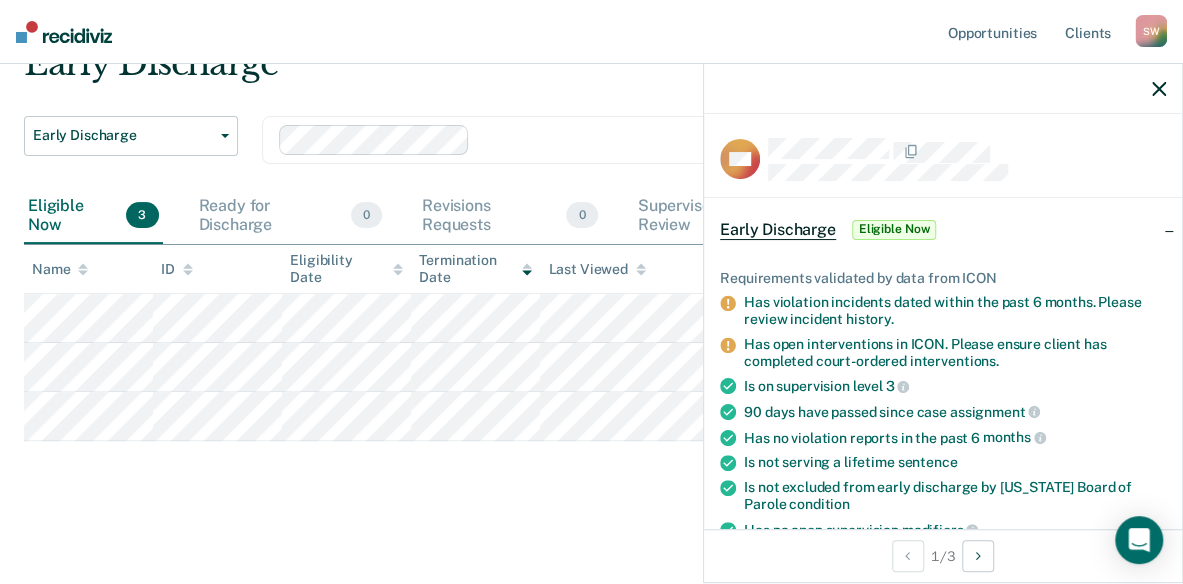 click 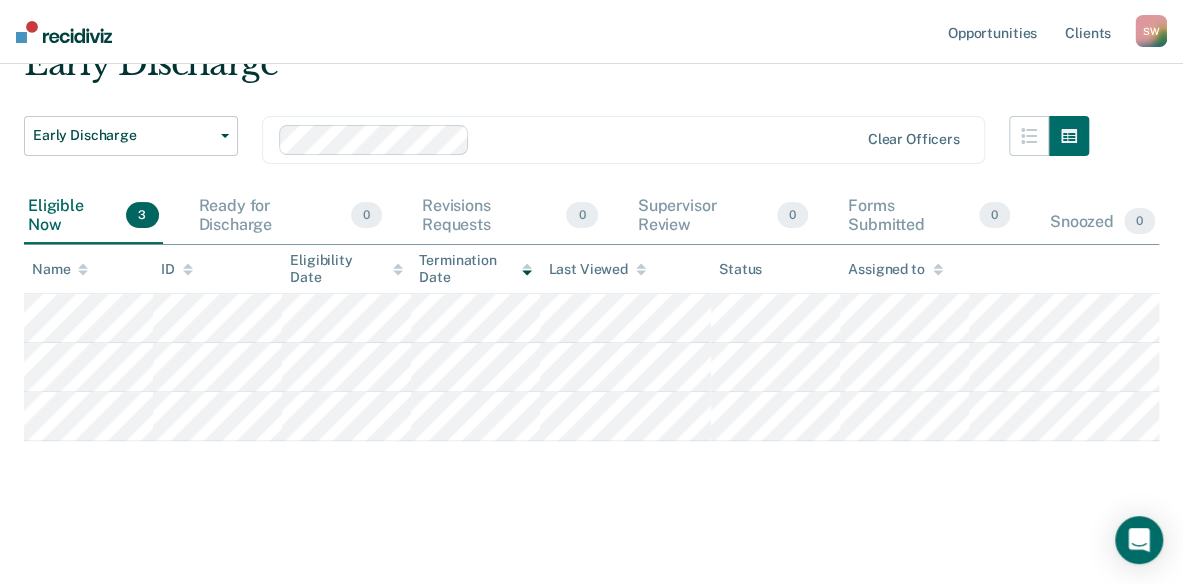 click on "S W" at bounding box center [1151, 31] 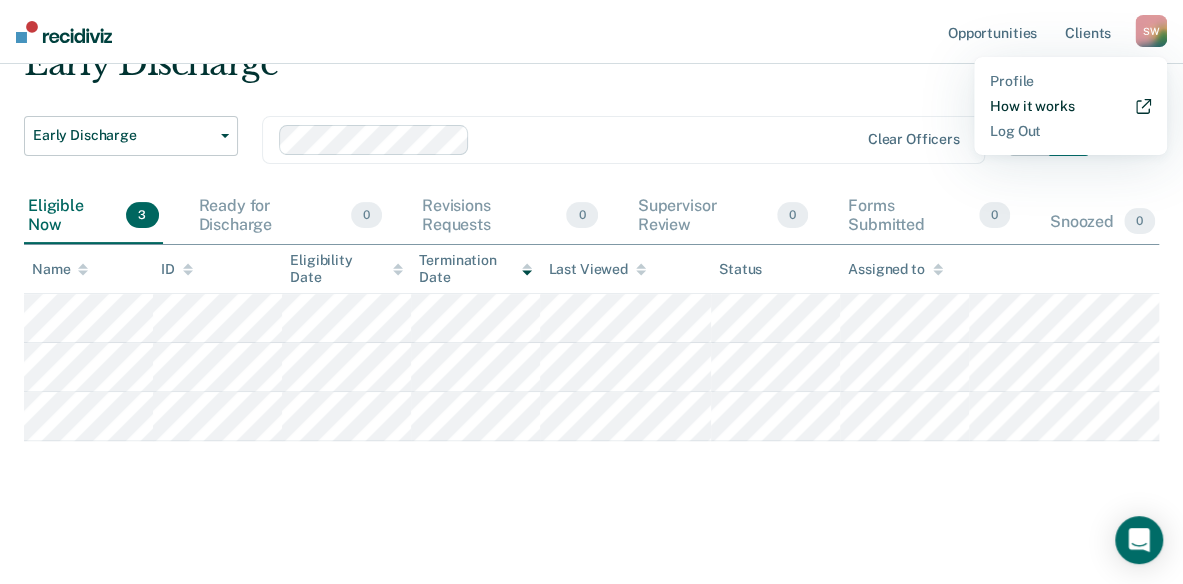 click on "How it works" at bounding box center (1070, 106) 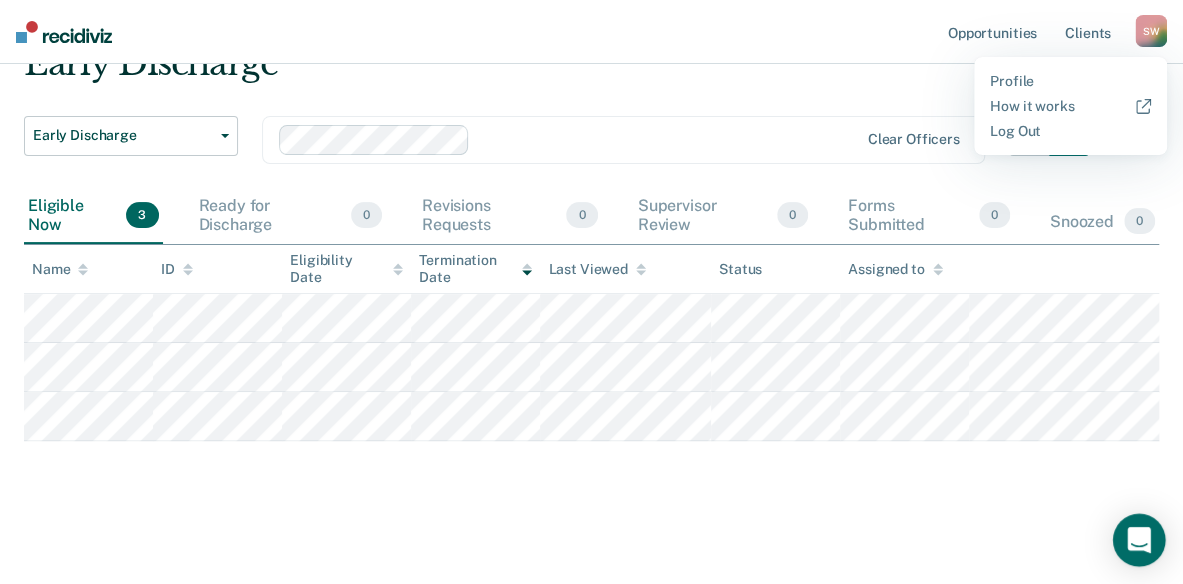 click 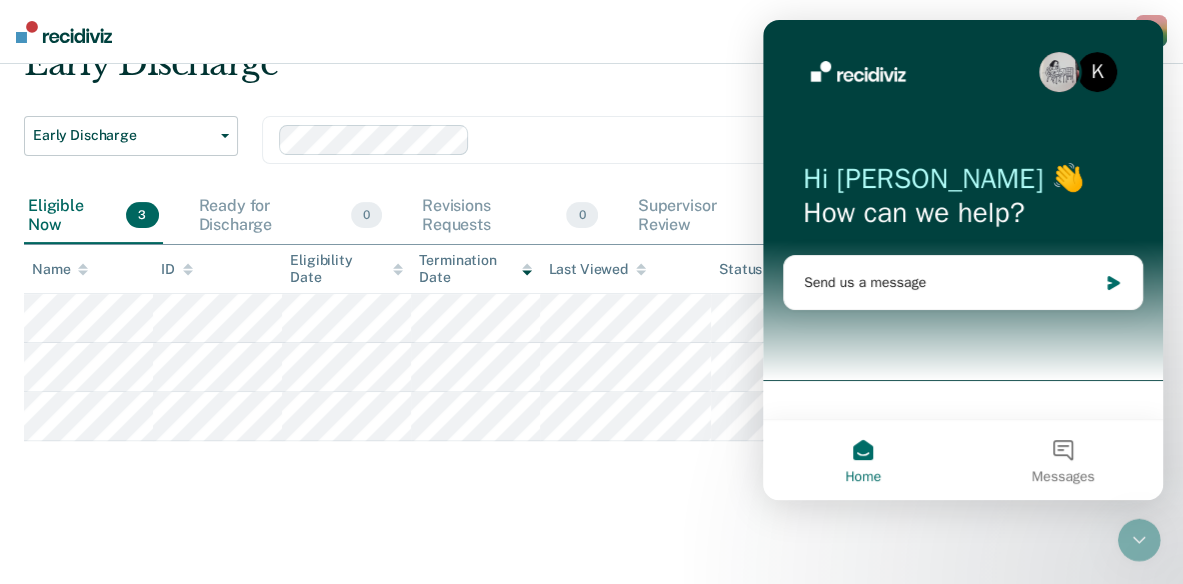 scroll, scrollTop: 0, scrollLeft: 0, axis: both 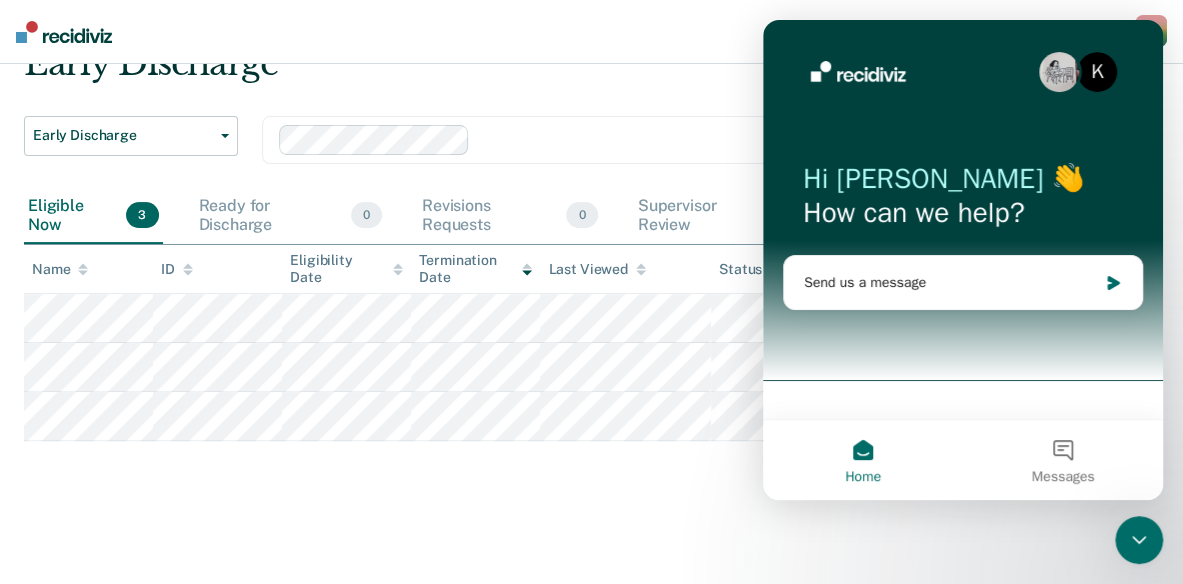 click 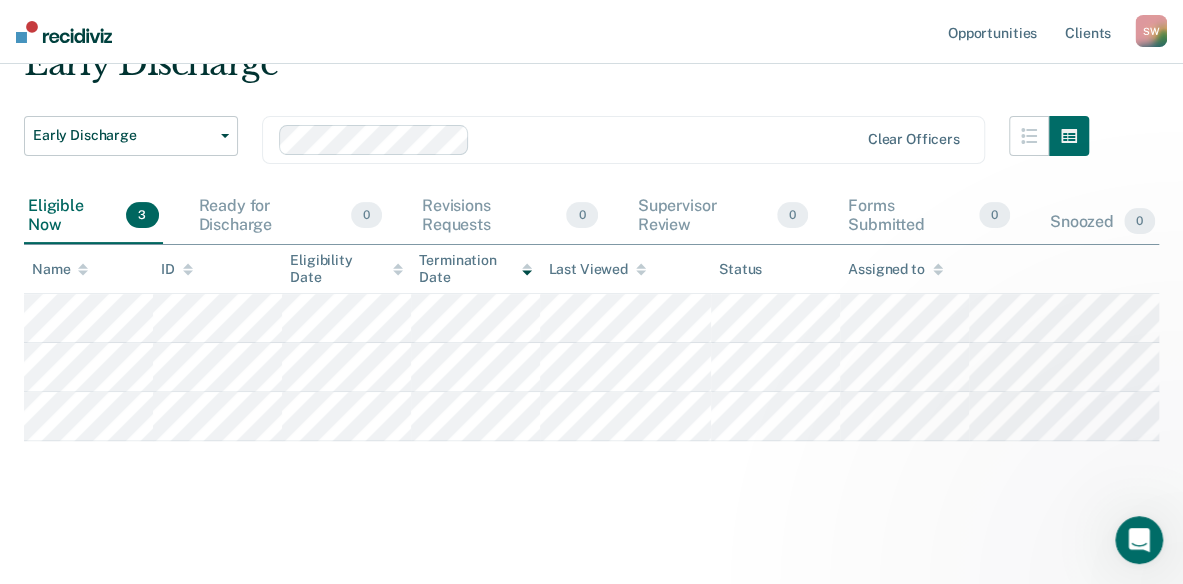 scroll, scrollTop: 0, scrollLeft: 0, axis: both 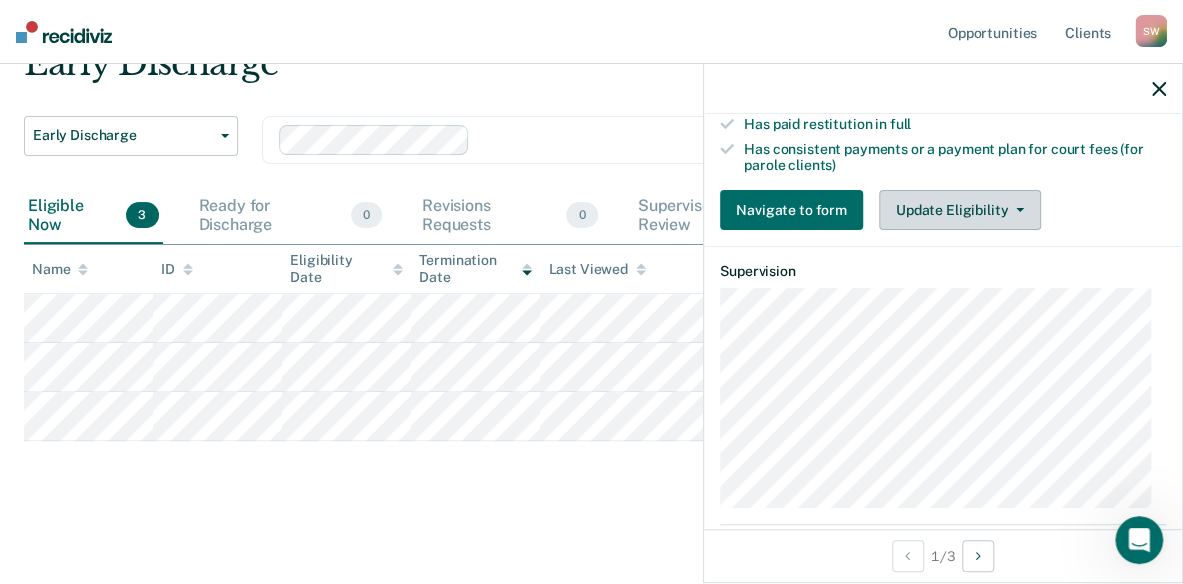 click on "Update Eligibility" at bounding box center [960, 210] 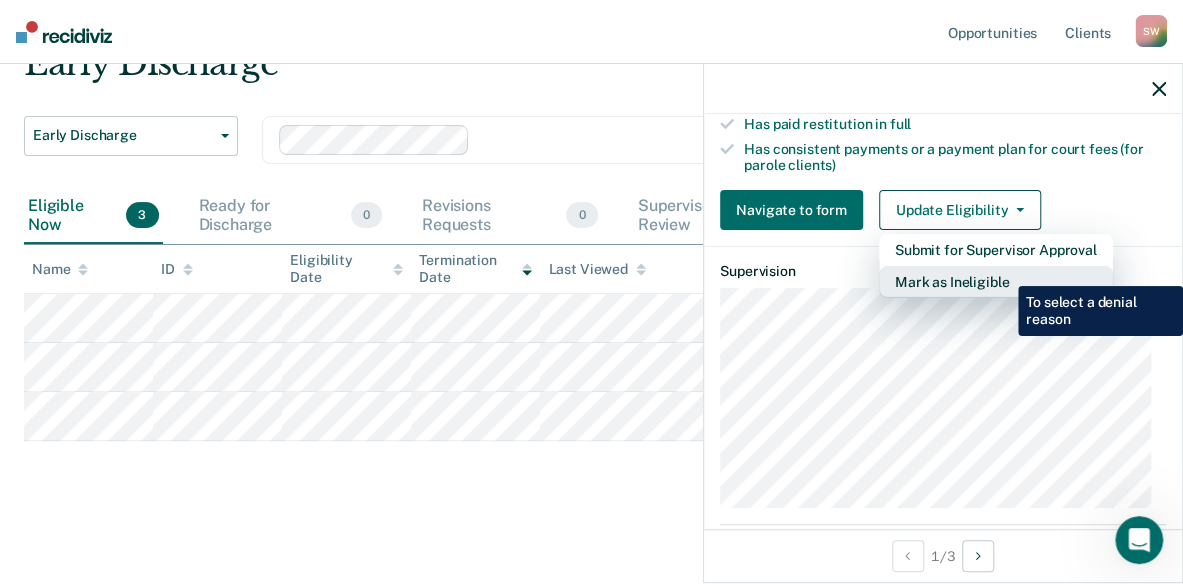 click on "Mark as Ineligible" at bounding box center [996, 282] 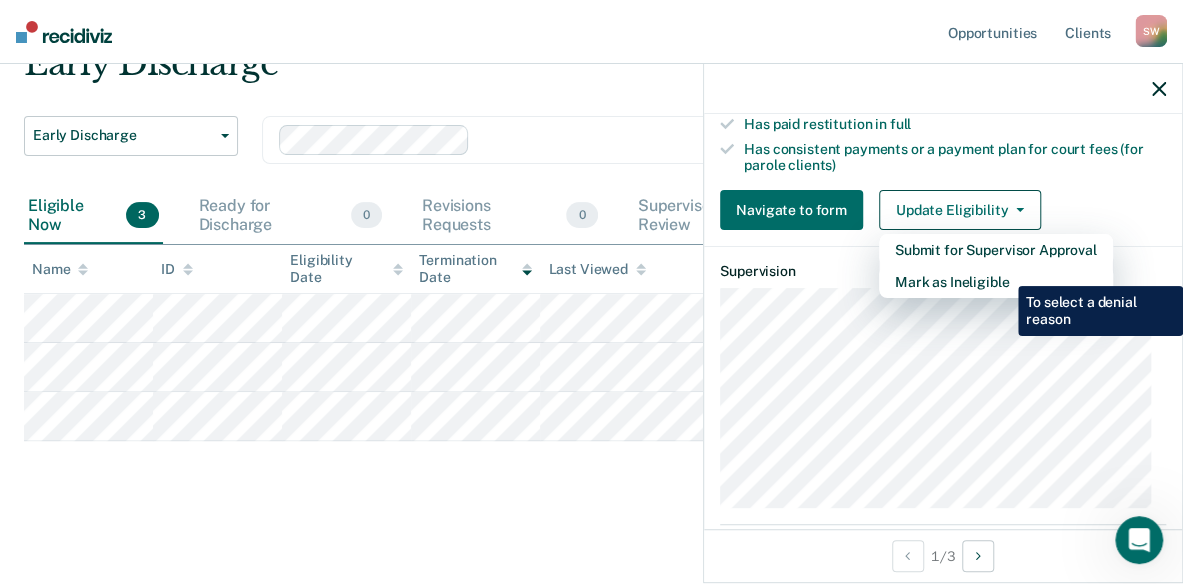 scroll, scrollTop: 418, scrollLeft: 0, axis: vertical 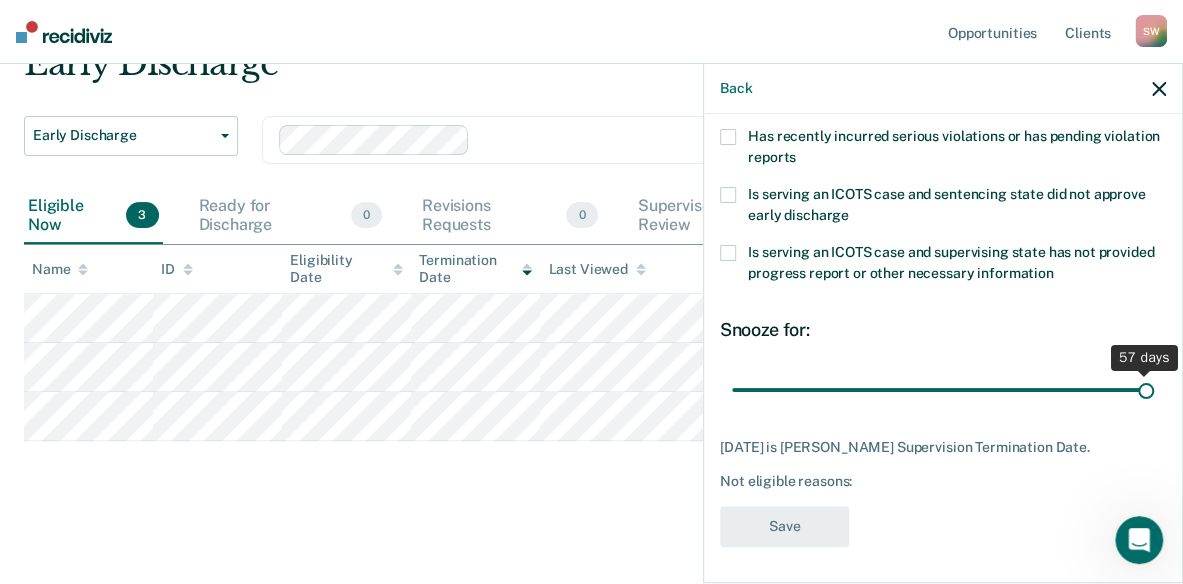 drag, startPoint x: 943, startPoint y: 389, endPoint x: 1164, endPoint y: 385, distance: 221.0362 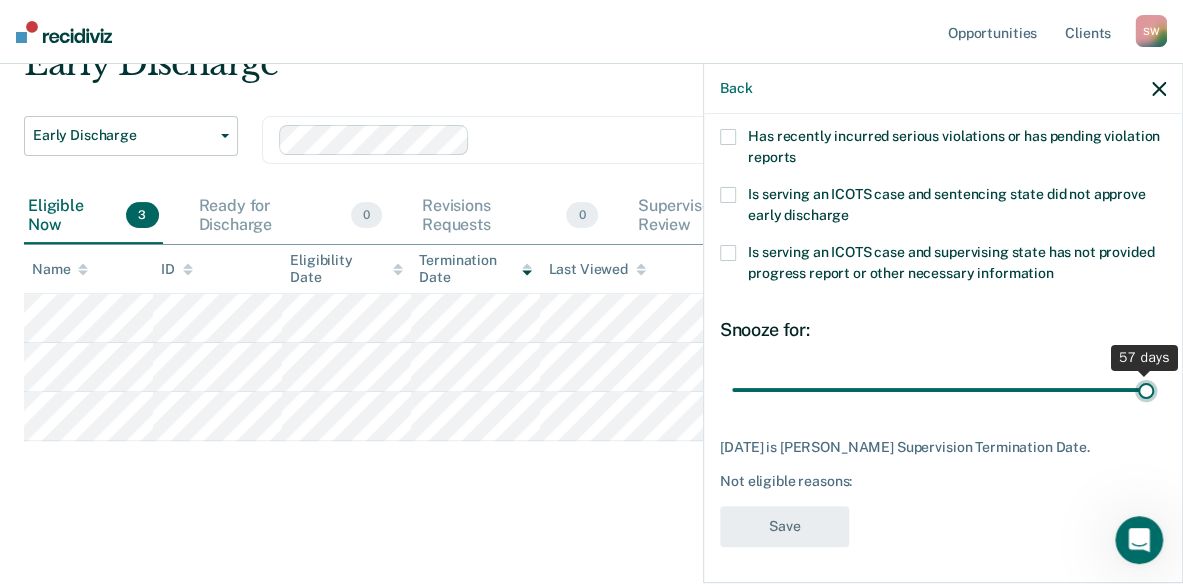 type on "57" 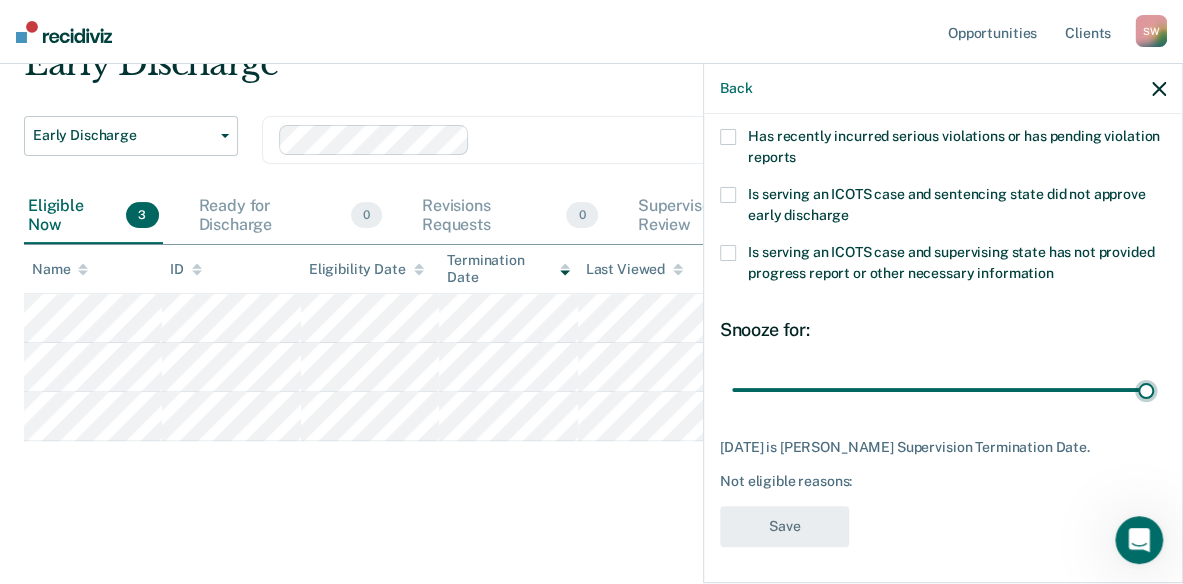 scroll, scrollTop: 81, scrollLeft: 0, axis: vertical 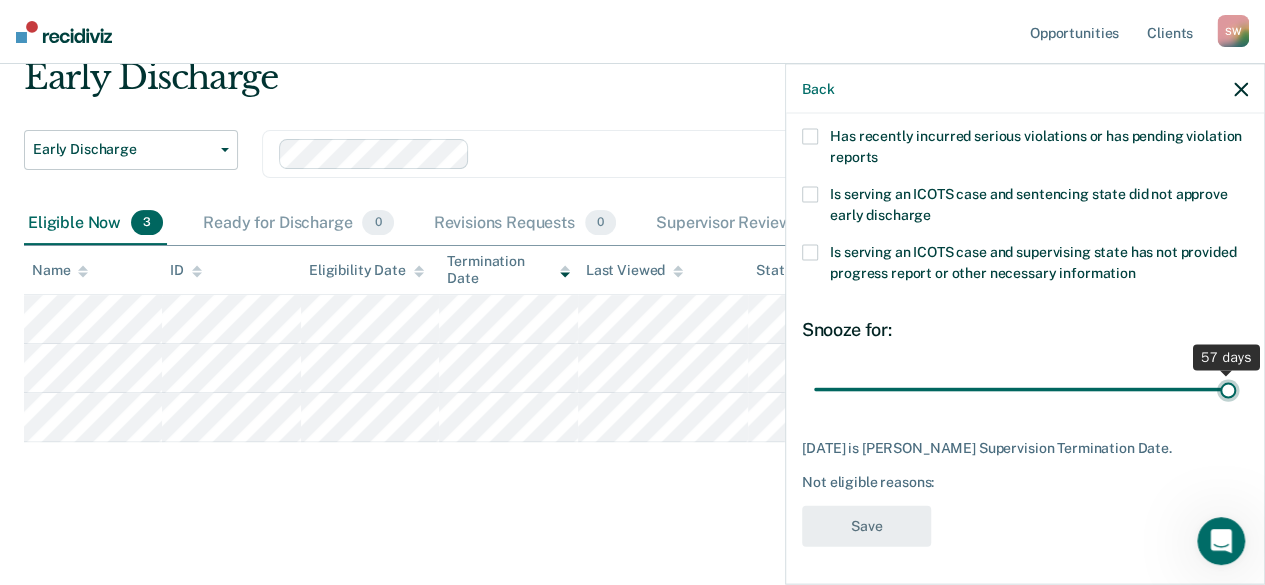drag, startPoint x: 1207, startPoint y: 389, endPoint x: 1232, endPoint y: 389, distance: 25 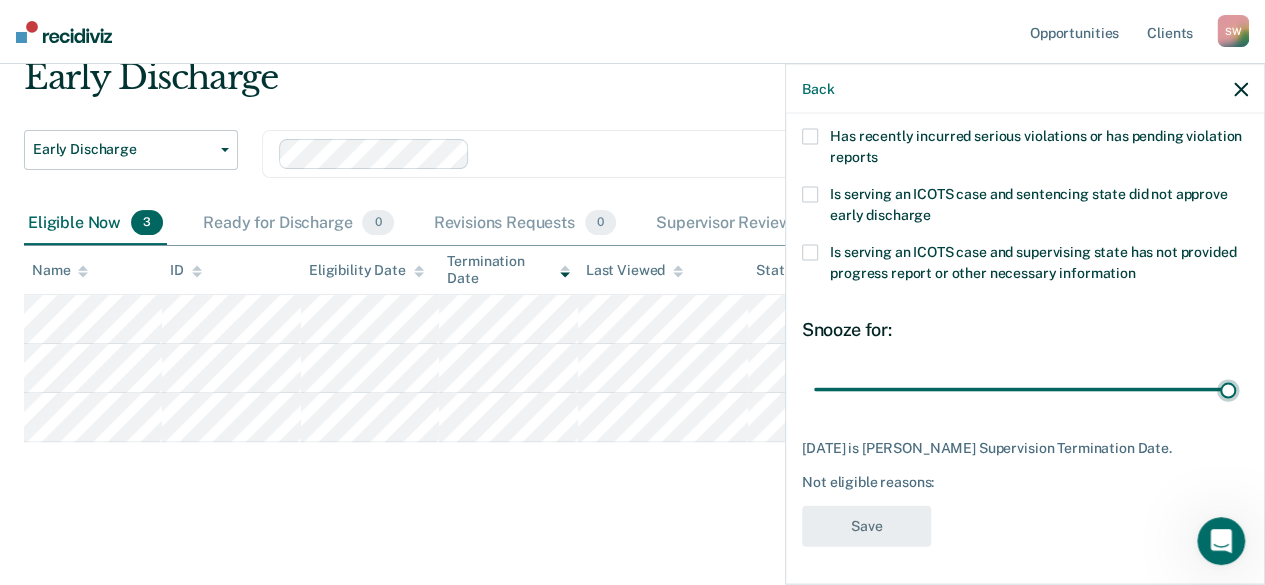 drag, startPoint x: 1216, startPoint y: 387, endPoint x: 1238, endPoint y: 385, distance: 22.090721 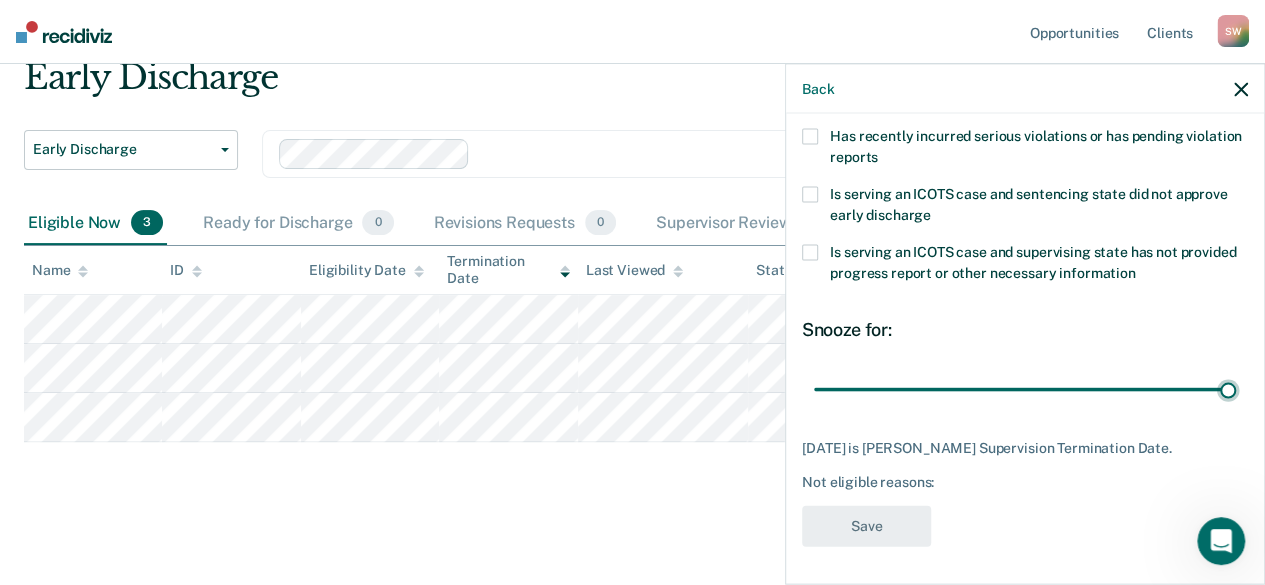 click at bounding box center (1025, 389) 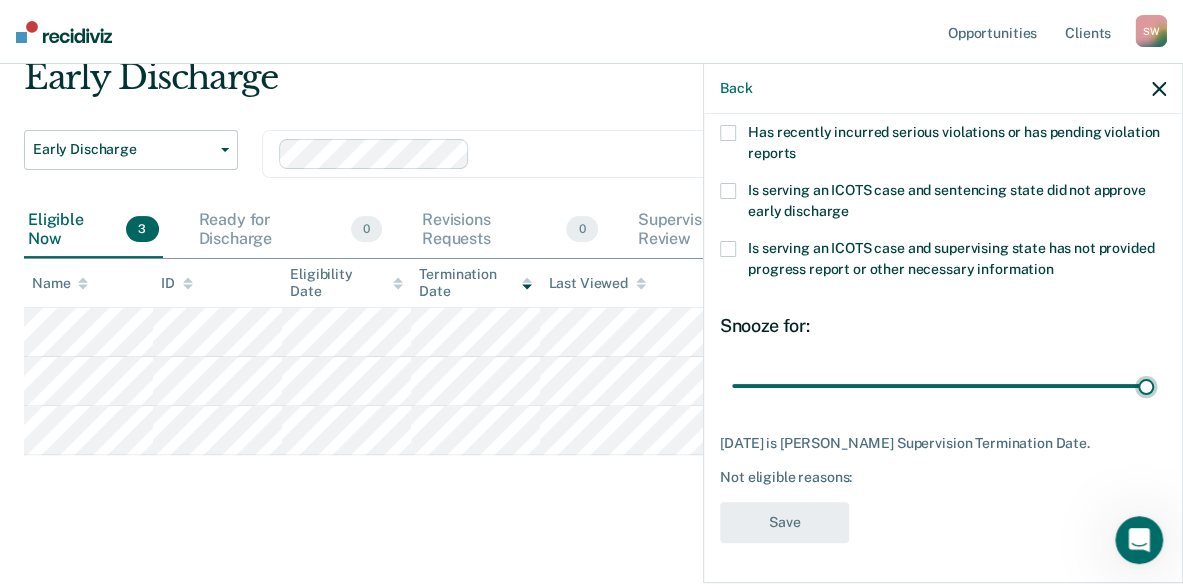 scroll, scrollTop: 434, scrollLeft: 0, axis: vertical 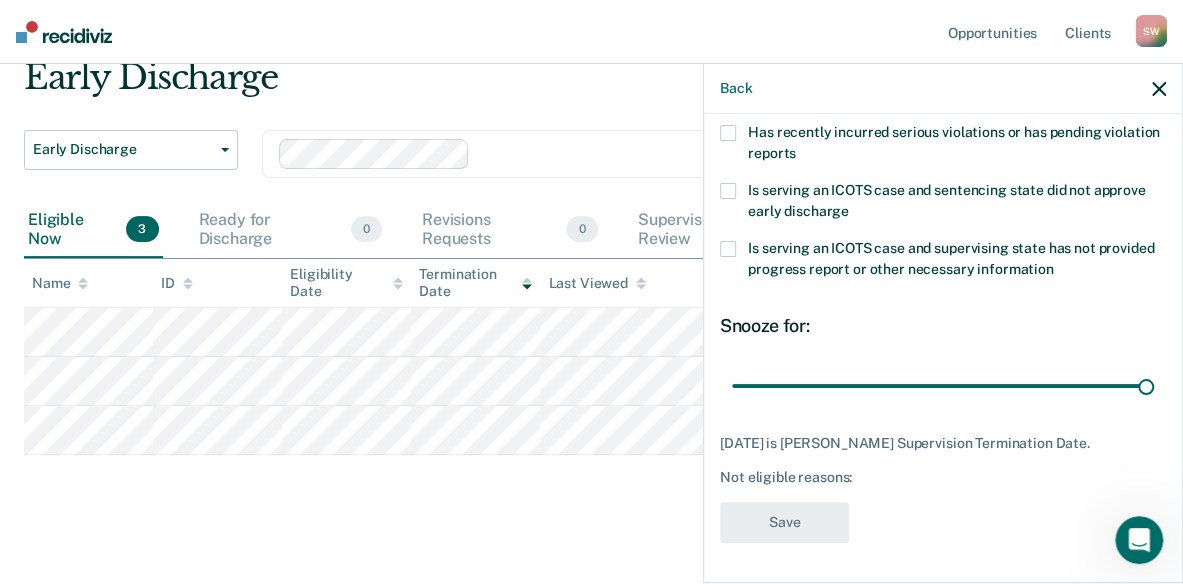 click on "Not eligible reasons:" at bounding box center (943, 477) 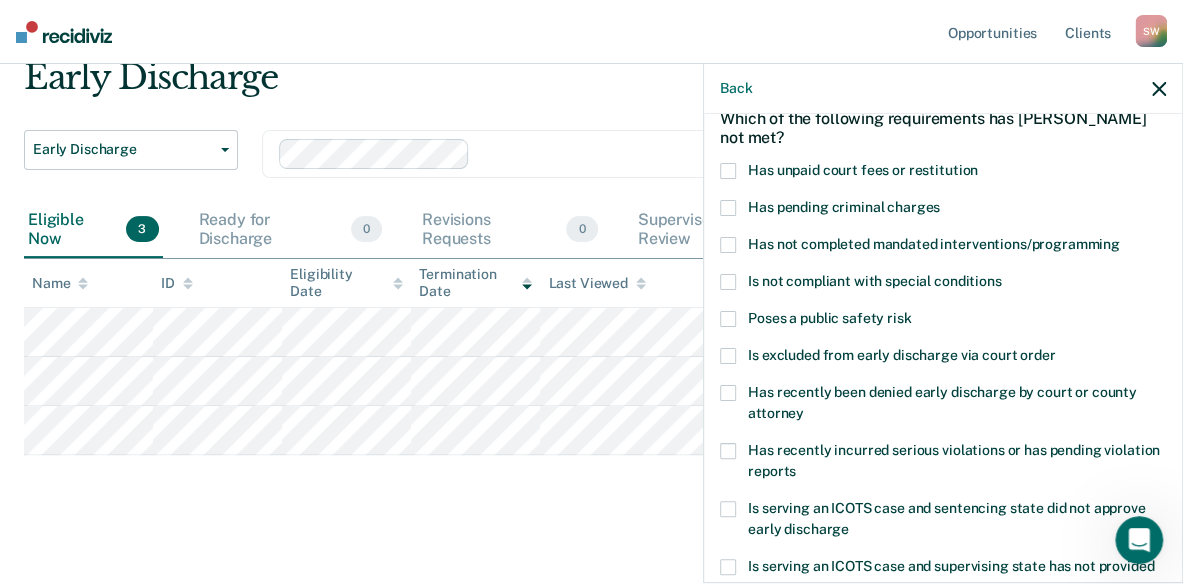 scroll, scrollTop: 0, scrollLeft: 0, axis: both 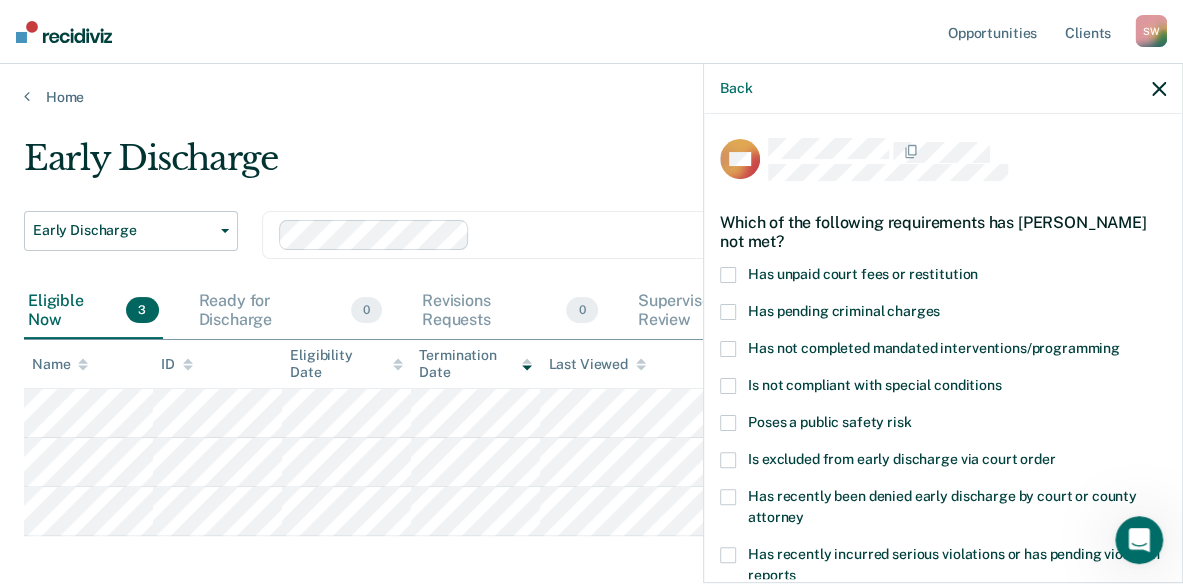 click at bounding box center (728, 386) 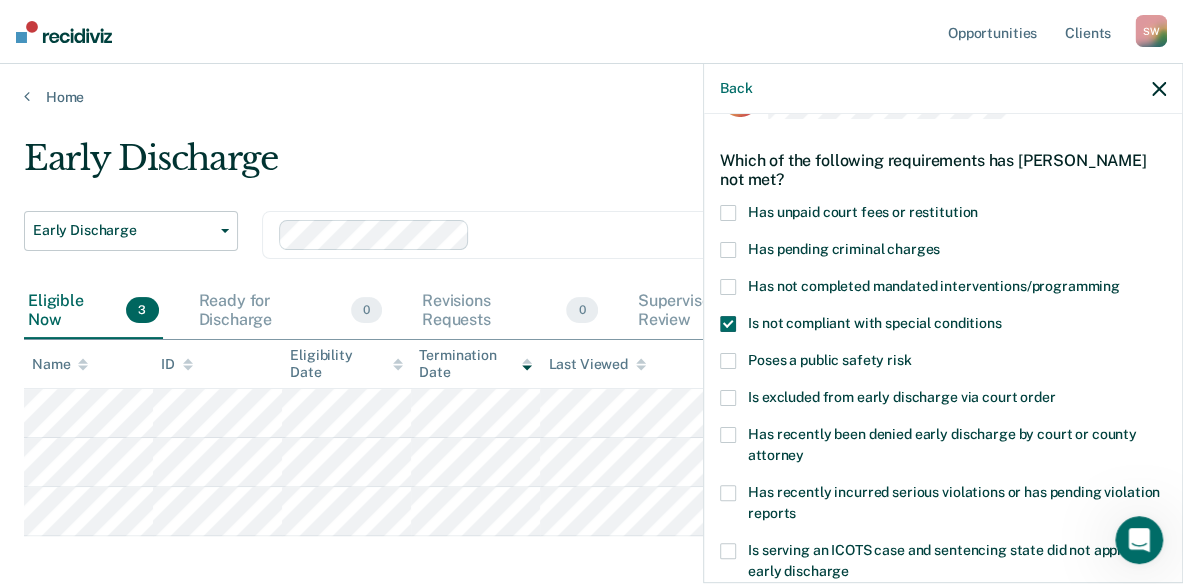scroll, scrollTop: 434, scrollLeft: 0, axis: vertical 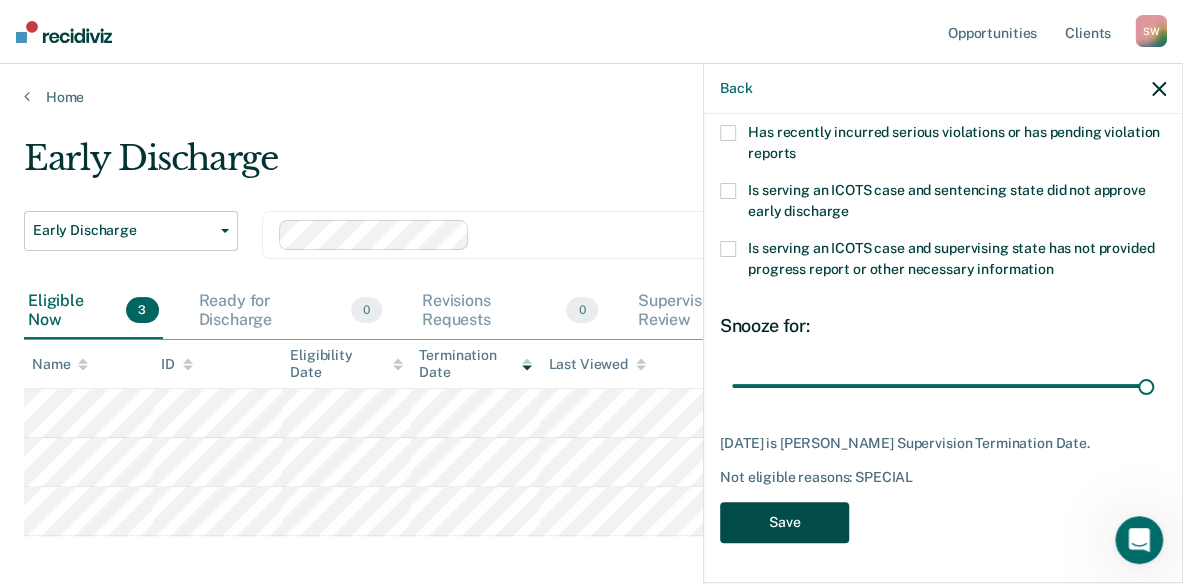 click on "Save" at bounding box center [784, 522] 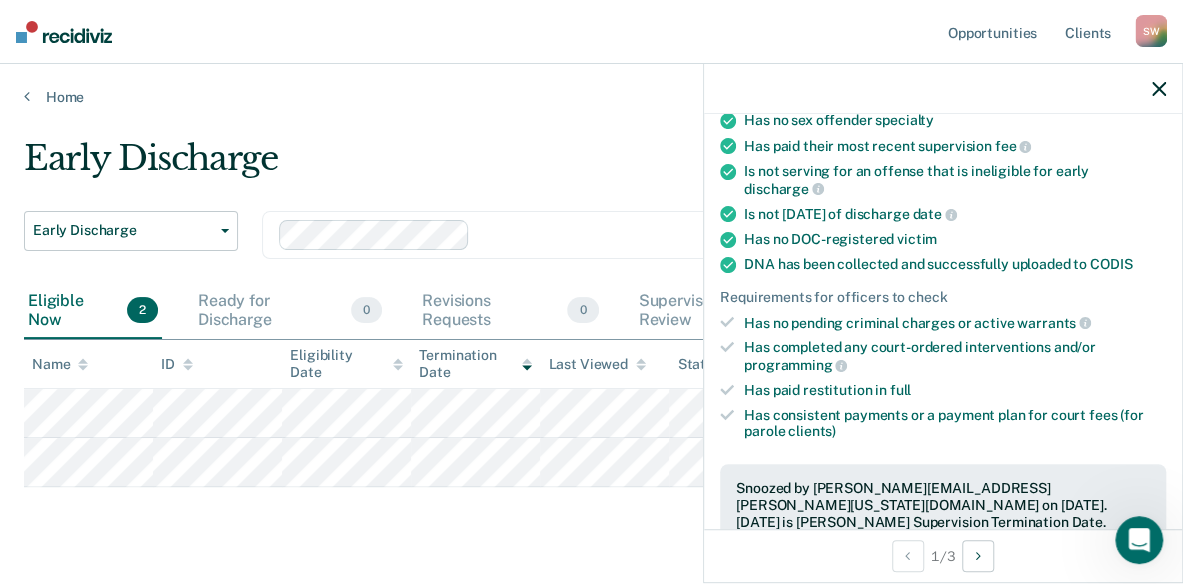 scroll, scrollTop: 393, scrollLeft: 0, axis: vertical 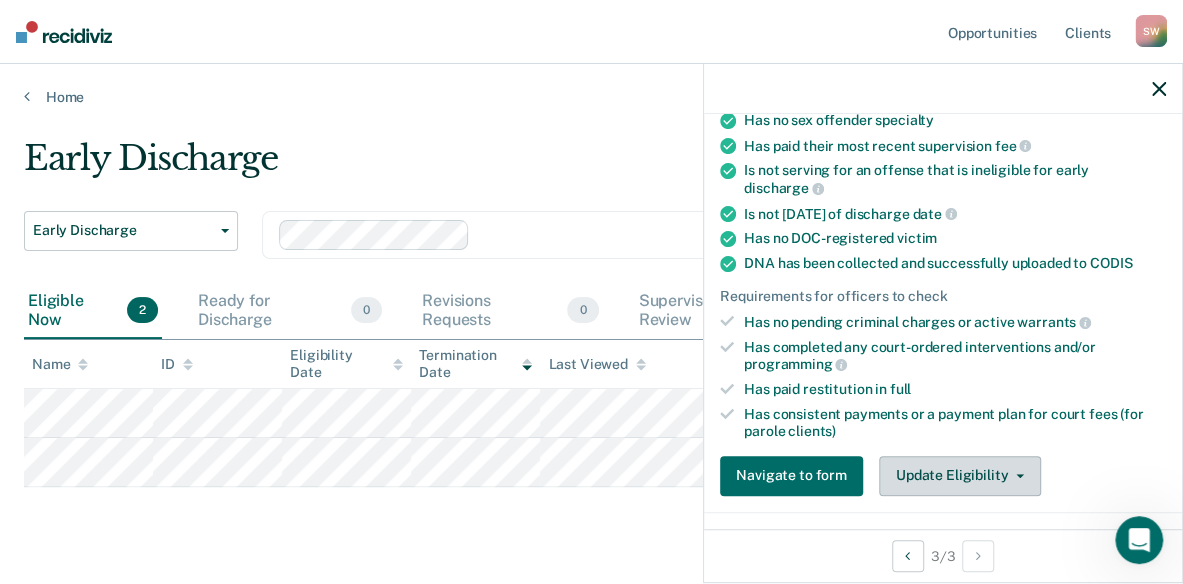 click 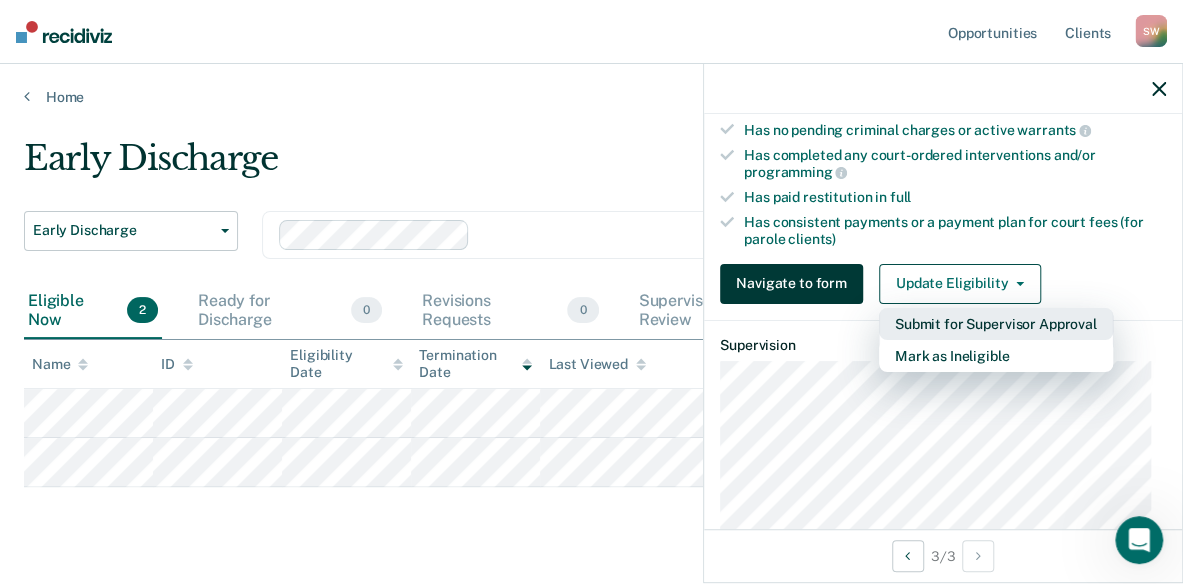 scroll, scrollTop: 593, scrollLeft: 0, axis: vertical 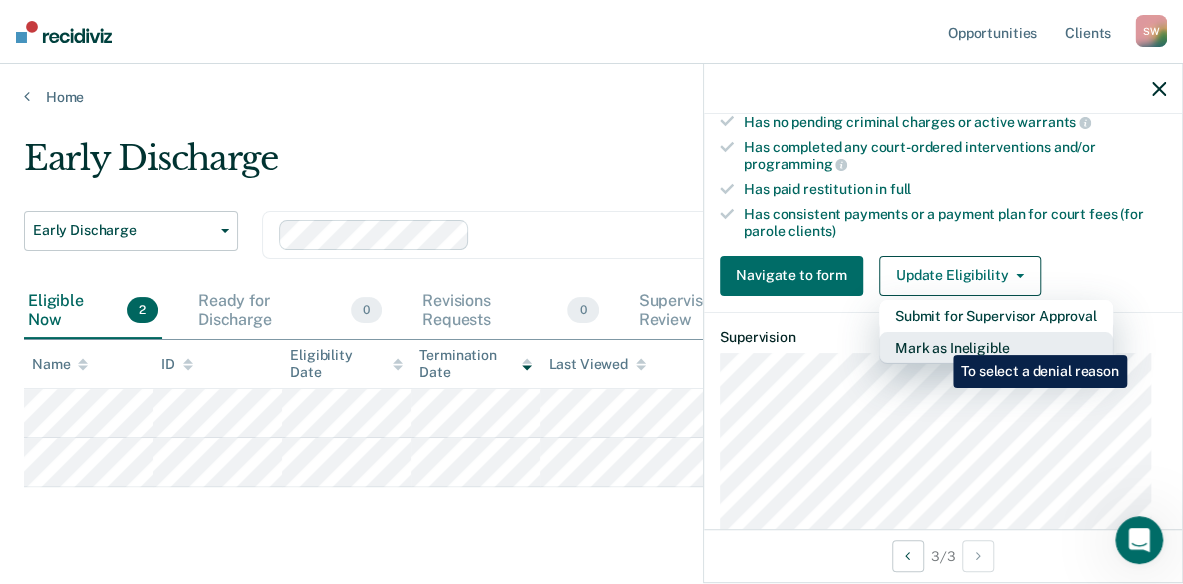 click on "Mark as Ineligible" at bounding box center [996, 348] 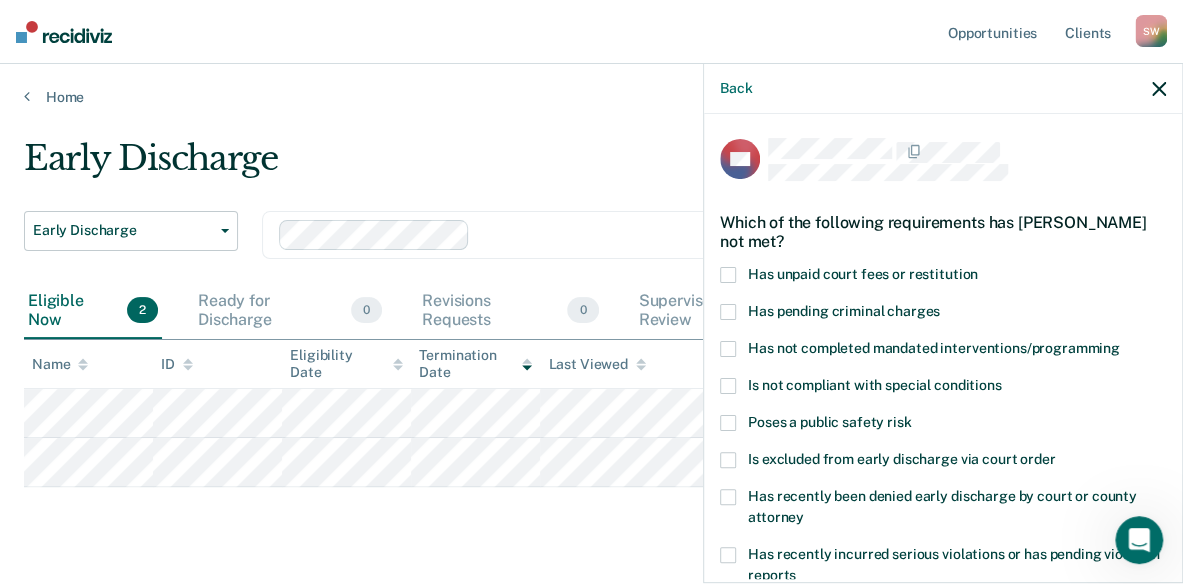 scroll, scrollTop: 100, scrollLeft: 0, axis: vertical 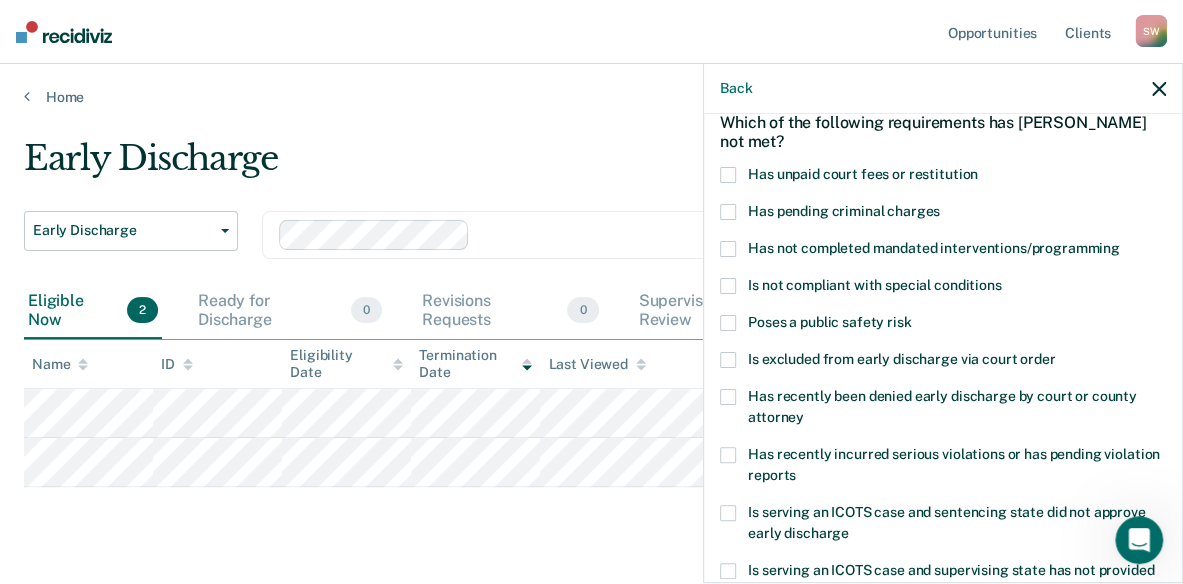 click on "Has recently incurred serious violations or has pending violation reports" at bounding box center (943, 468) 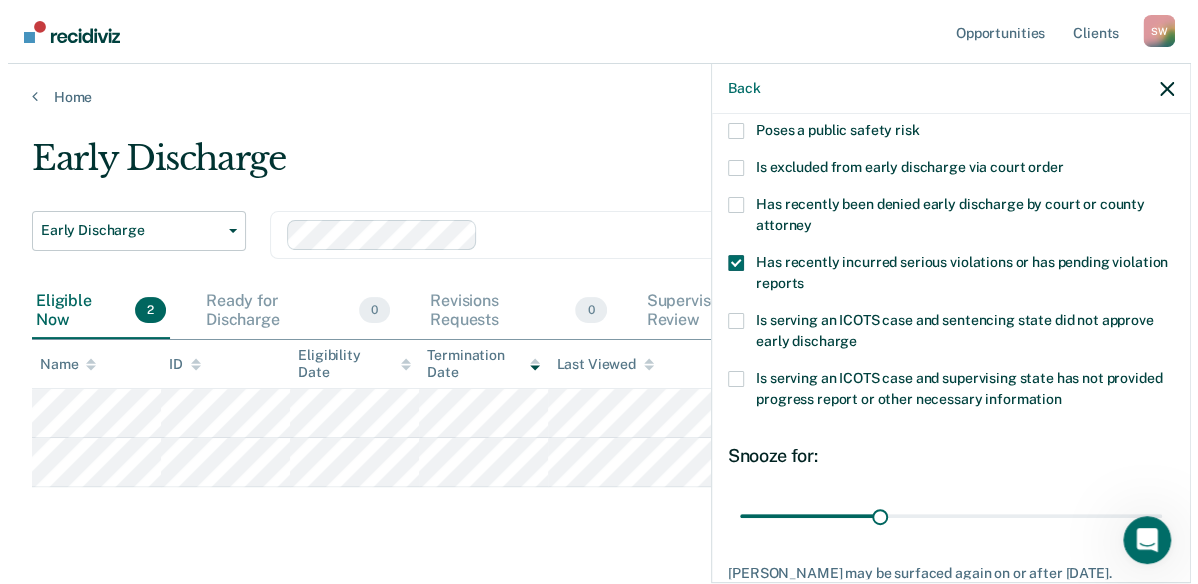 scroll, scrollTop: 418, scrollLeft: 0, axis: vertical 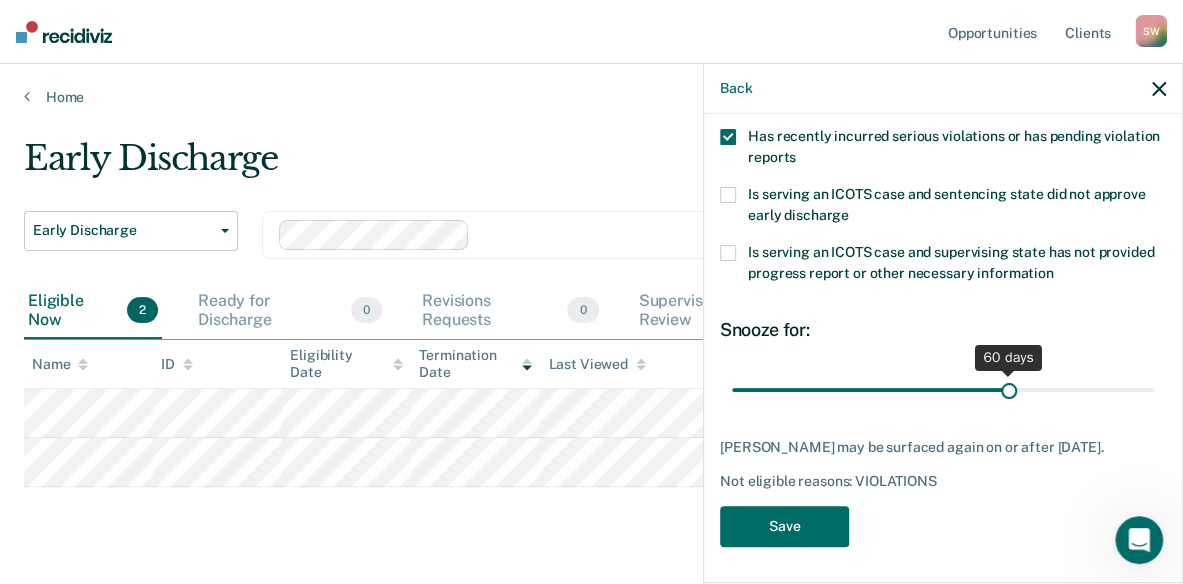 drag, startPoint x: 868, startPoint y: 387, endPoint x: 1000, endPoint y: 389, distance: 132.01515 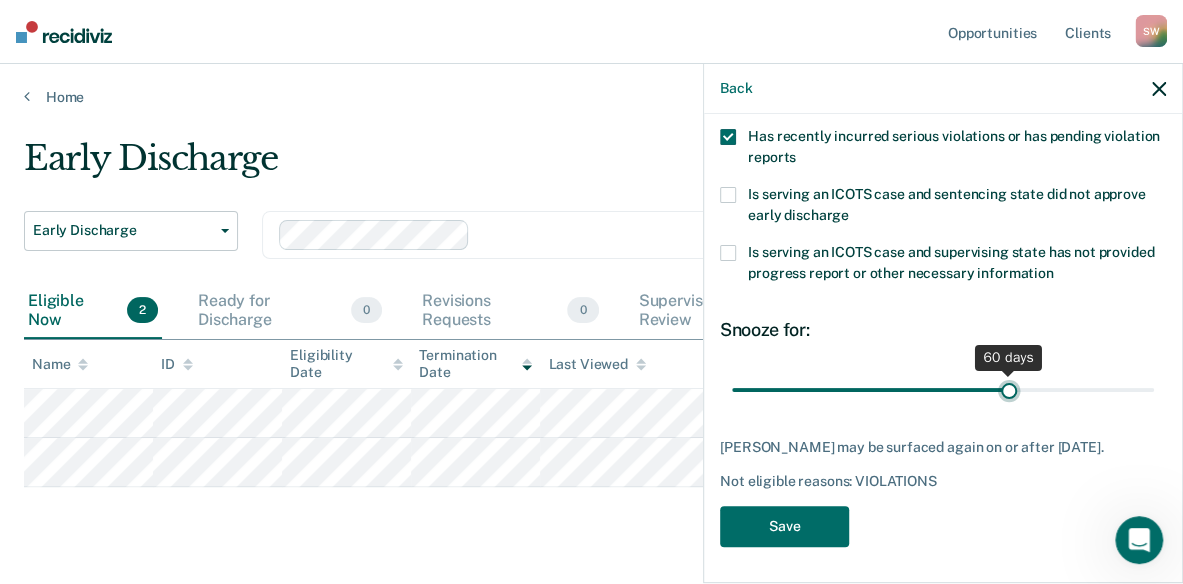 type on "60" 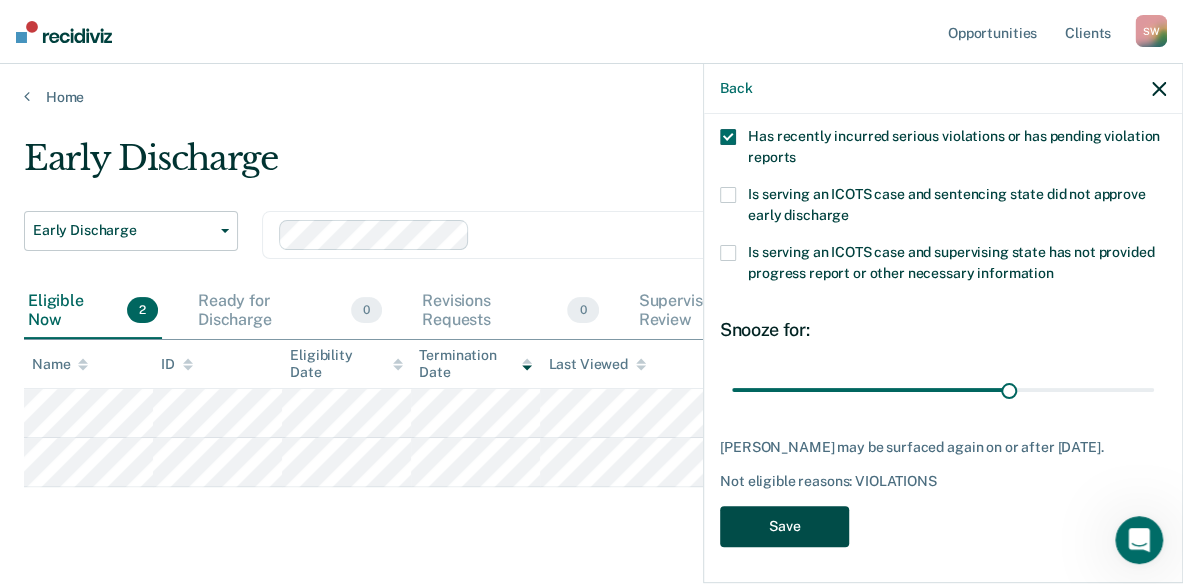 click on "Save" at bounding box center [784, 526] 